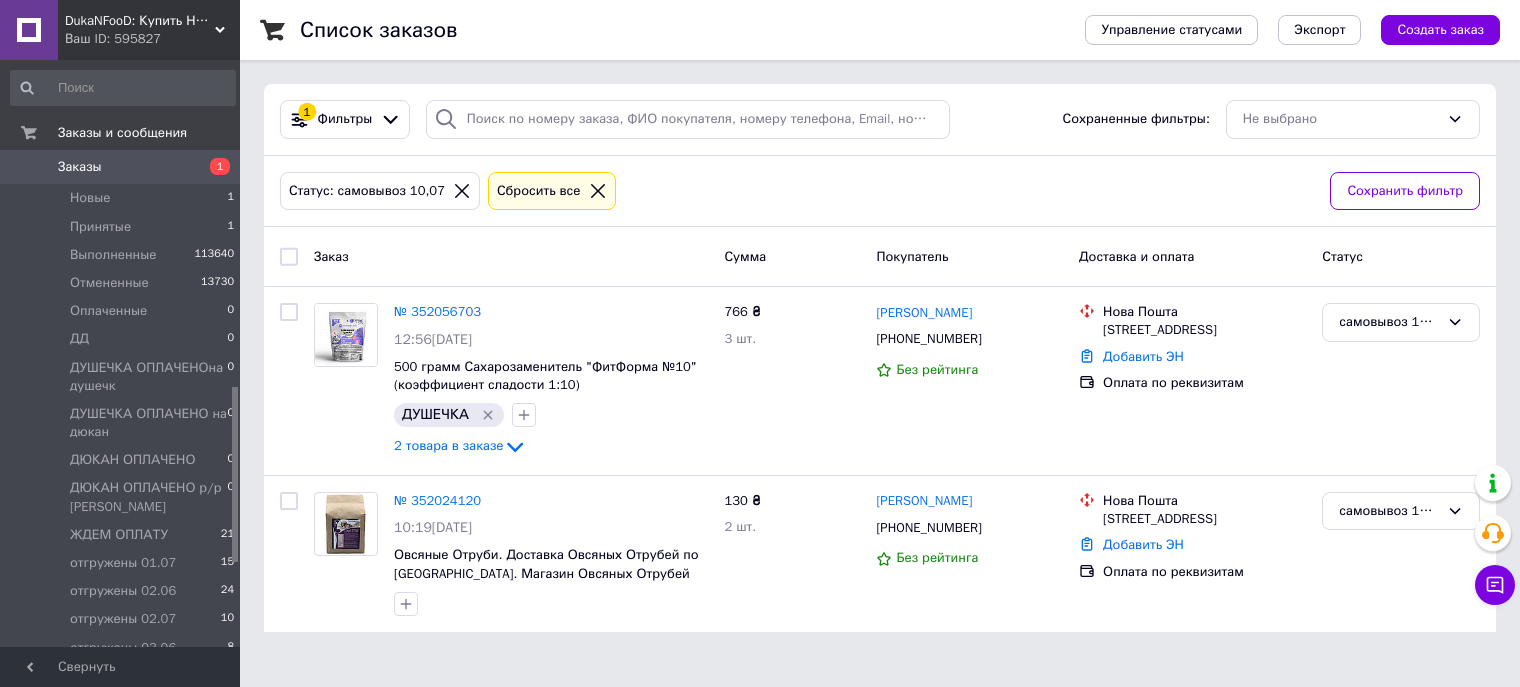 scroll, scrollTop: 0, scrollLeft: 0, axis: both 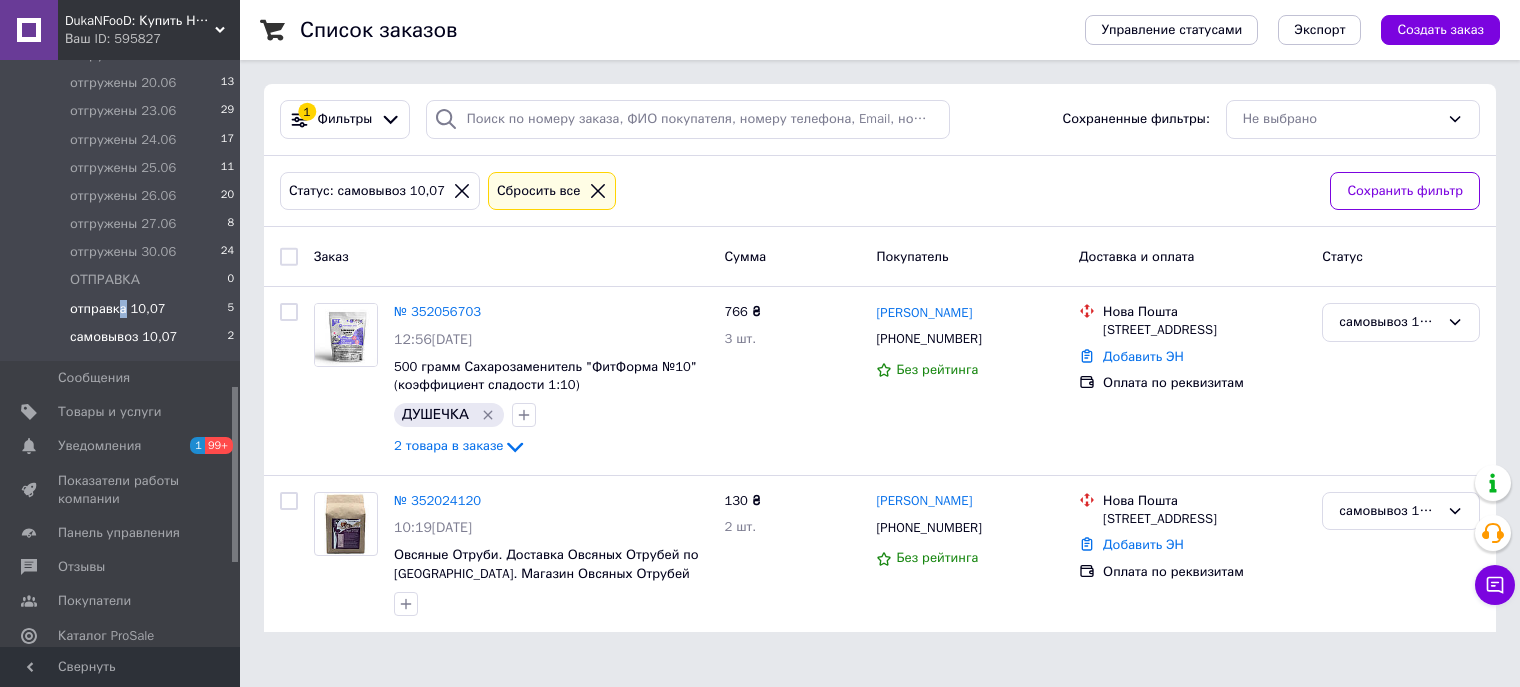 click on "отправка 10,07" at bounding box center [118, 309] 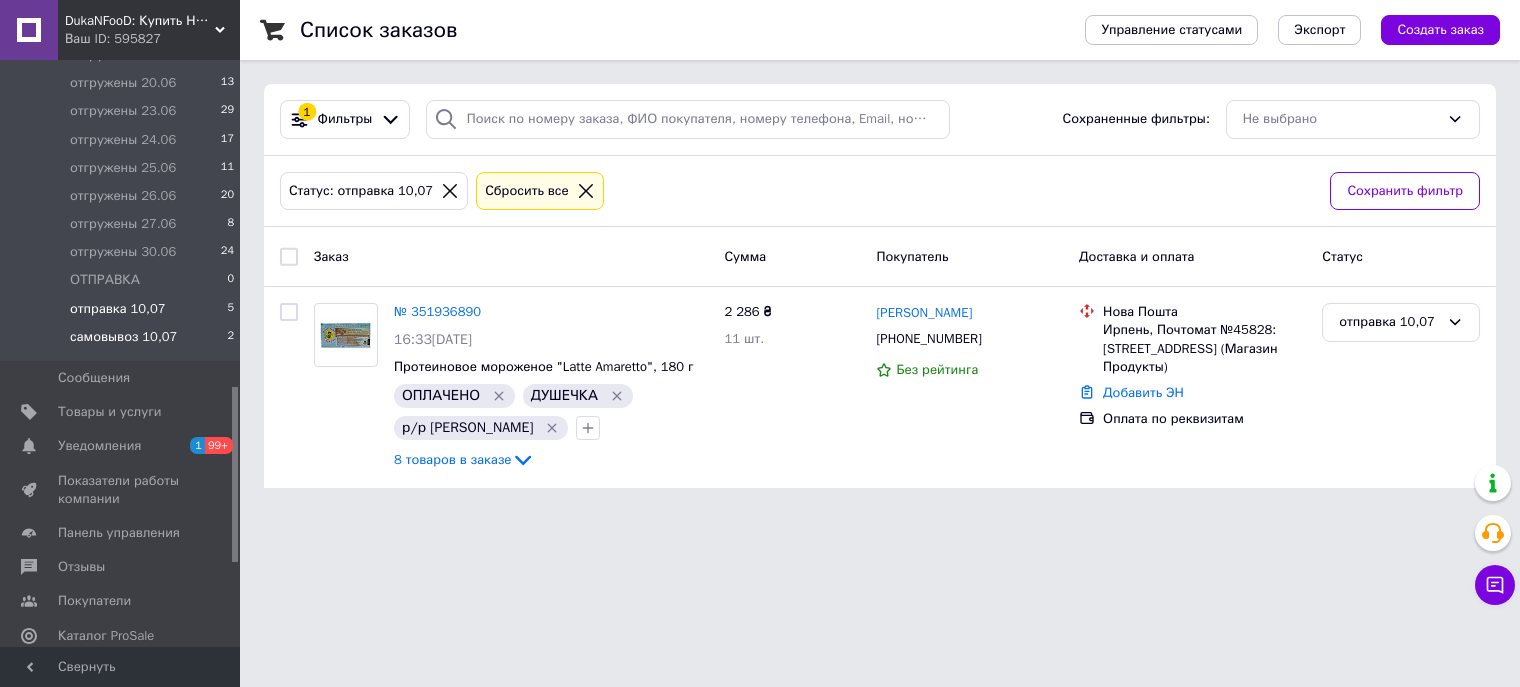 click on "самовывоз 10,07" at bounding box center [123, 337] 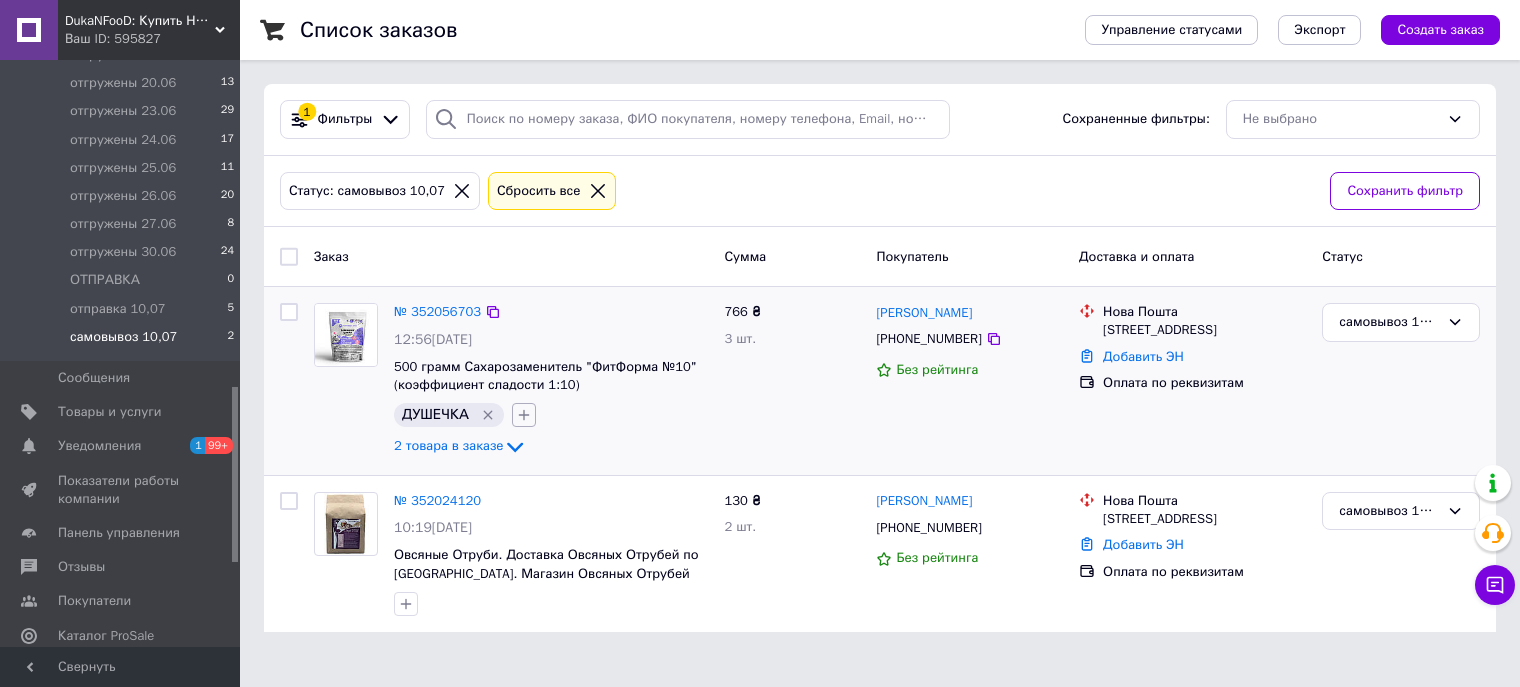 click 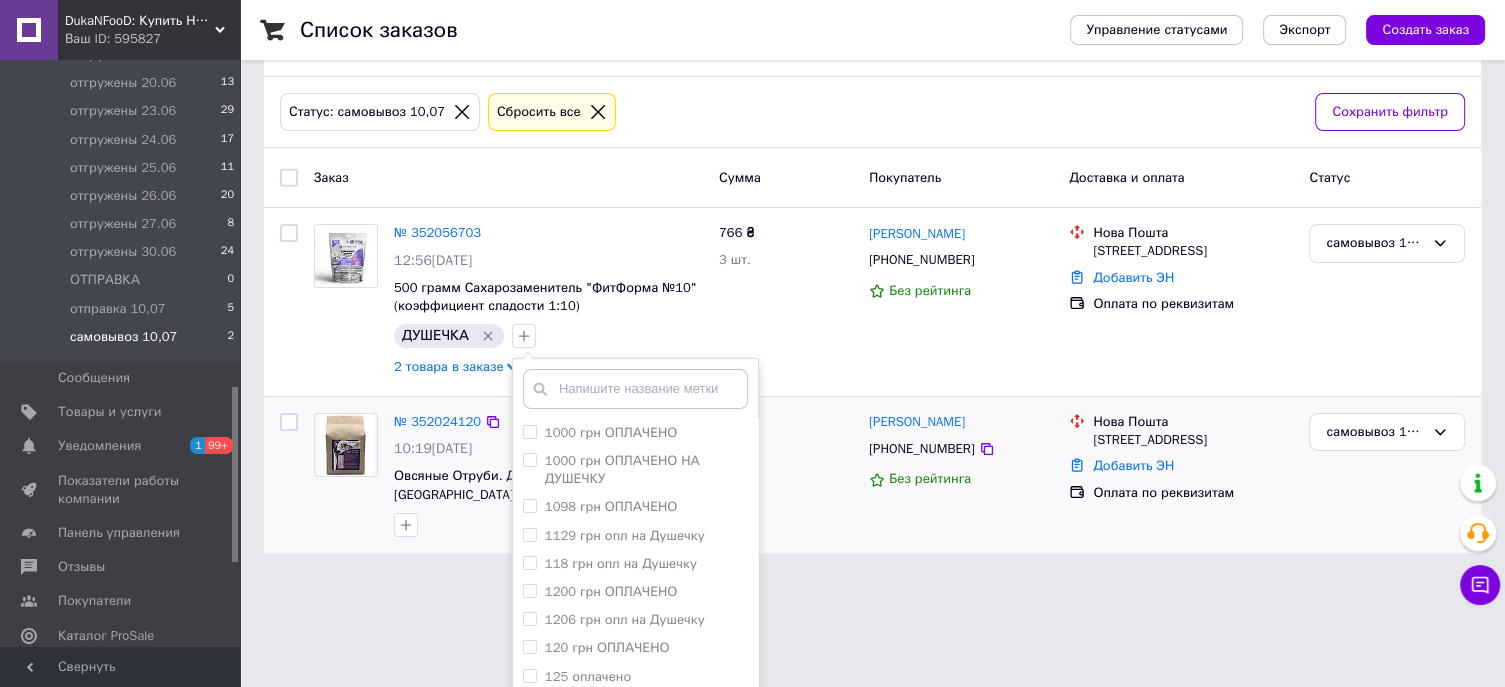 scroll, scrollTop: 175, scrollLeft: 0, axis: vertical 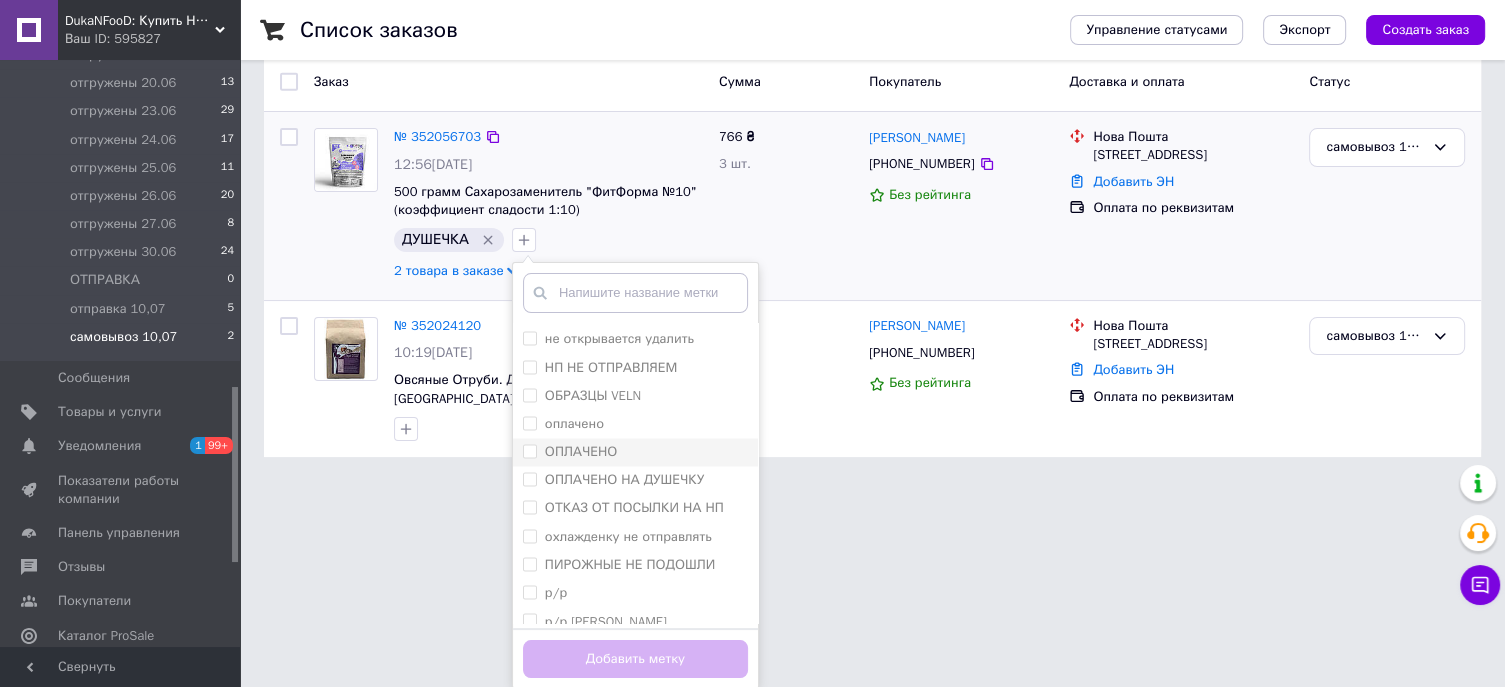 click on "ОПЛАЧЕНО" at bounding box center (635, 452) 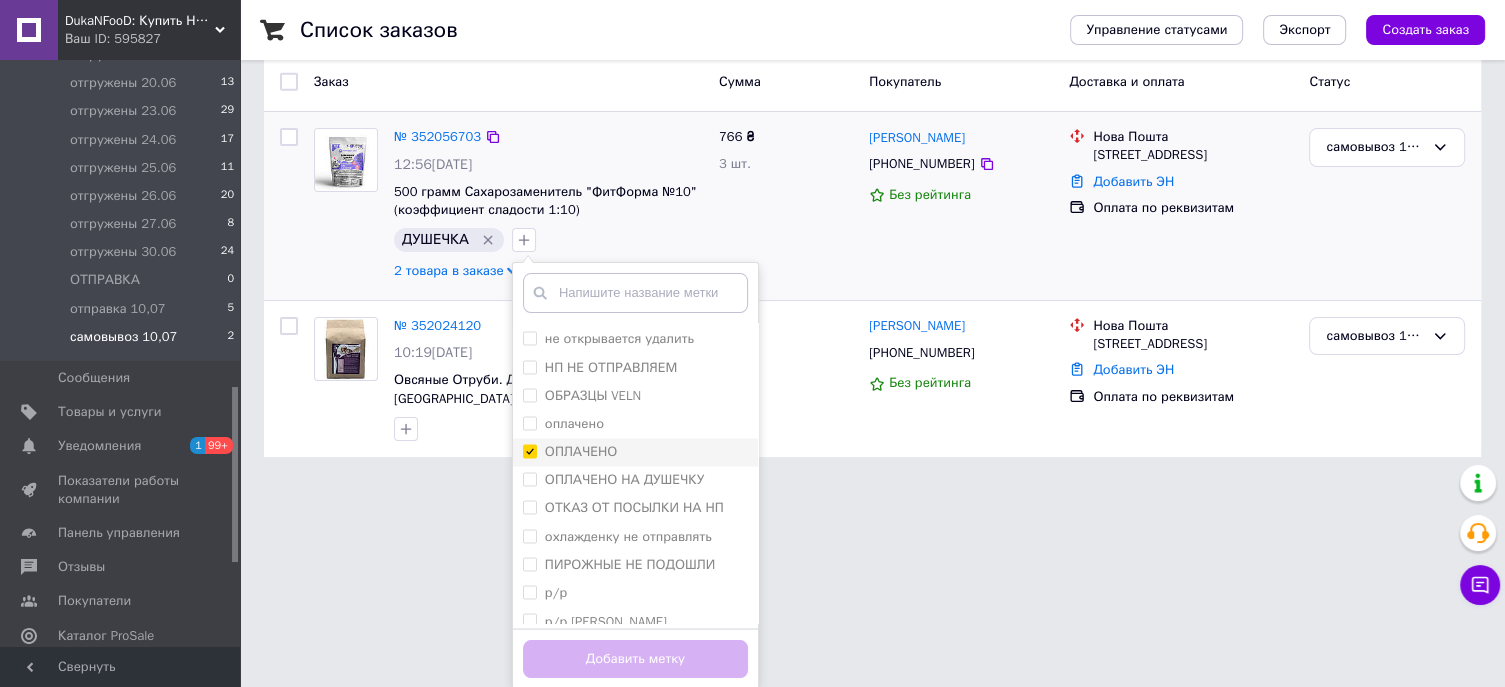 checkbox on "true" 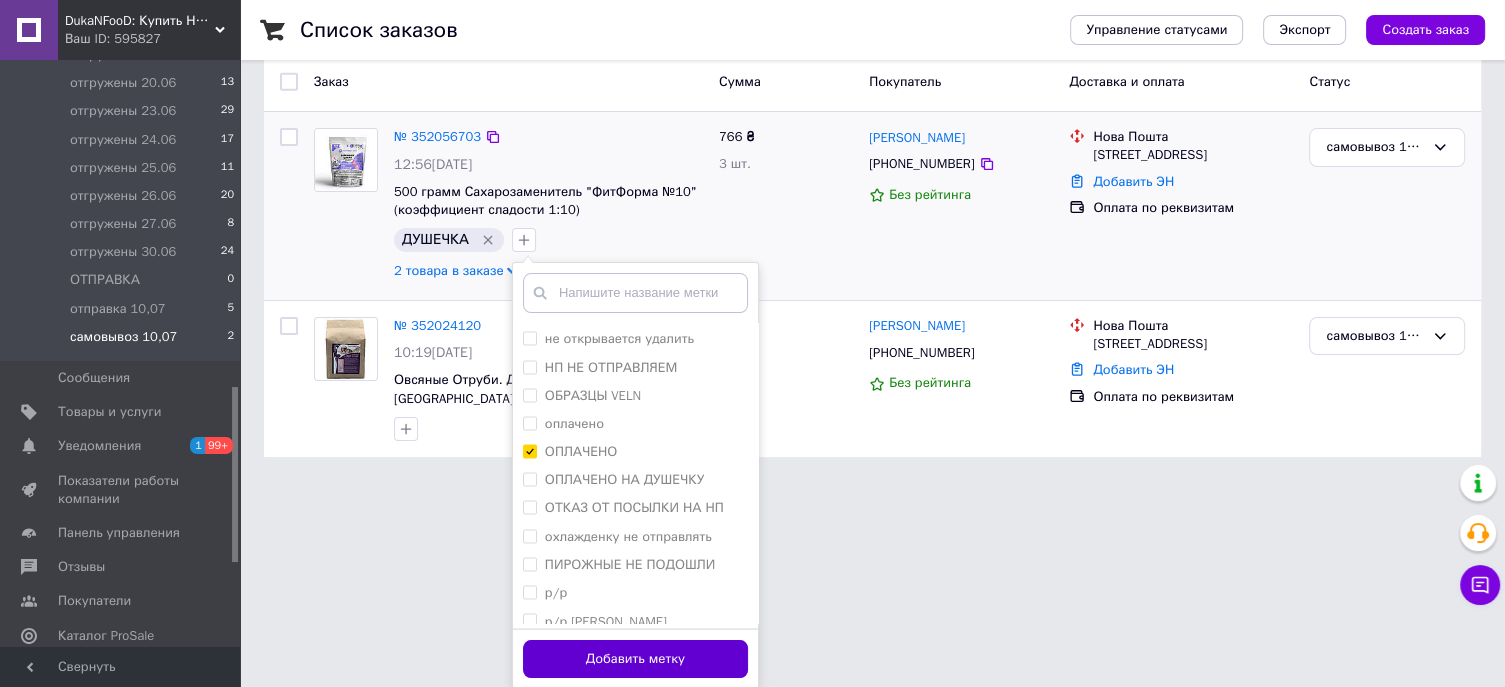 click on "Добавить метку" at bounding box center (635, 659) 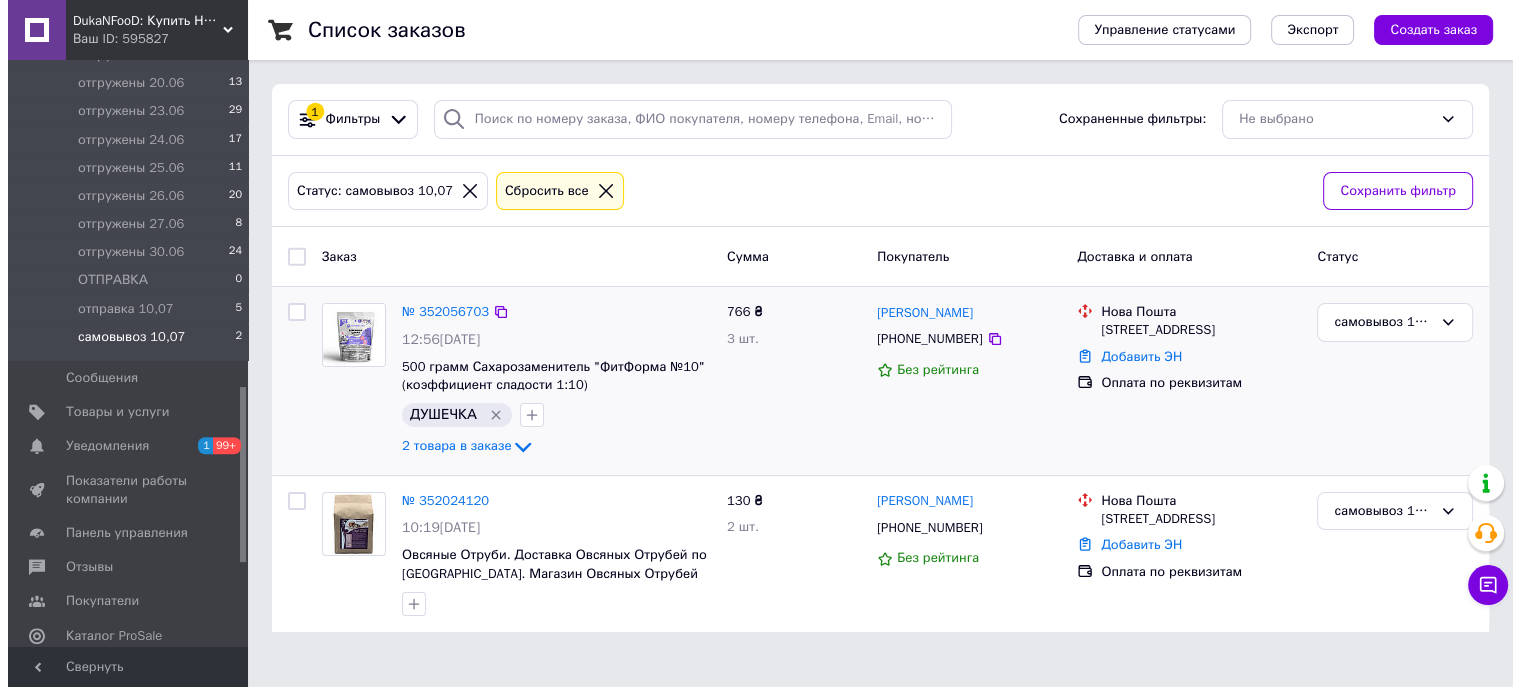 scroll, scrollTop: 0, scrollLeft: 0, axis: both 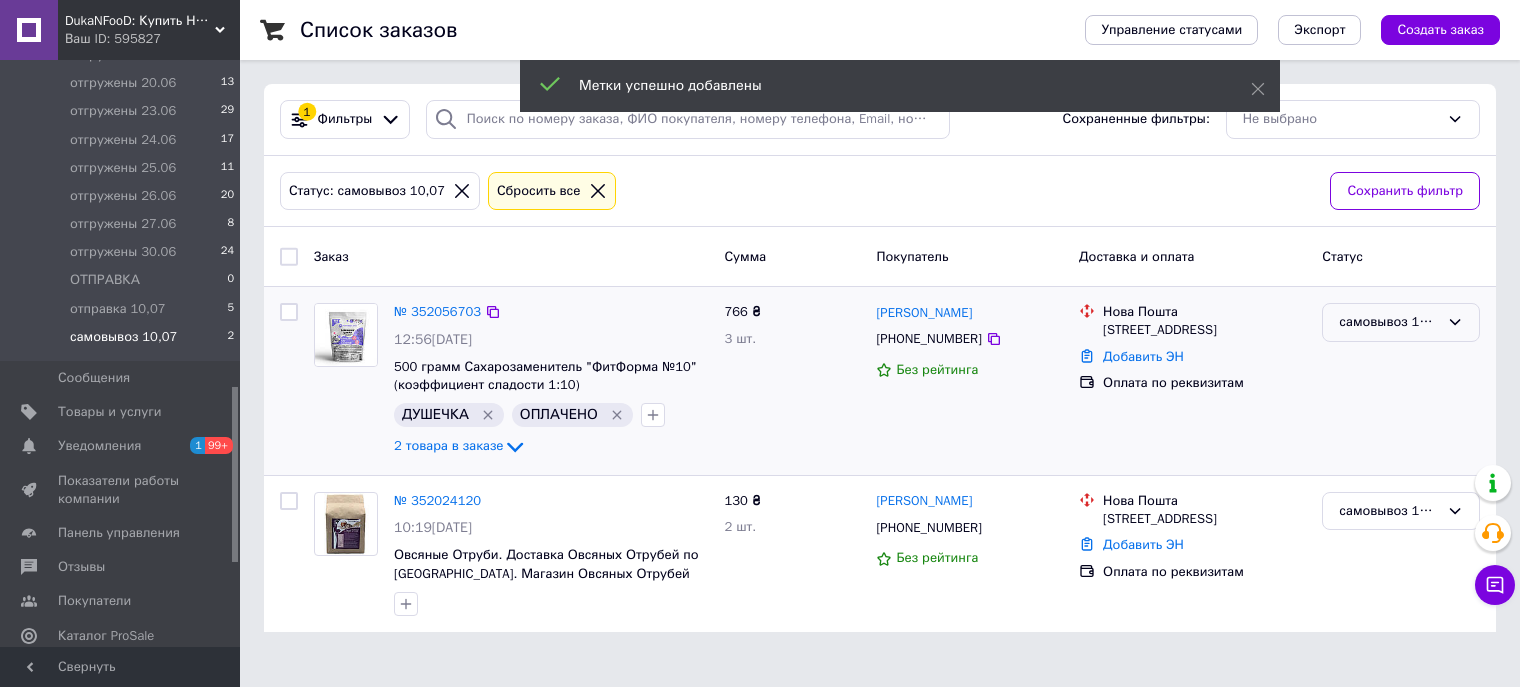 click on "самовывоз 10,07" at bounding box center [1389, 322] 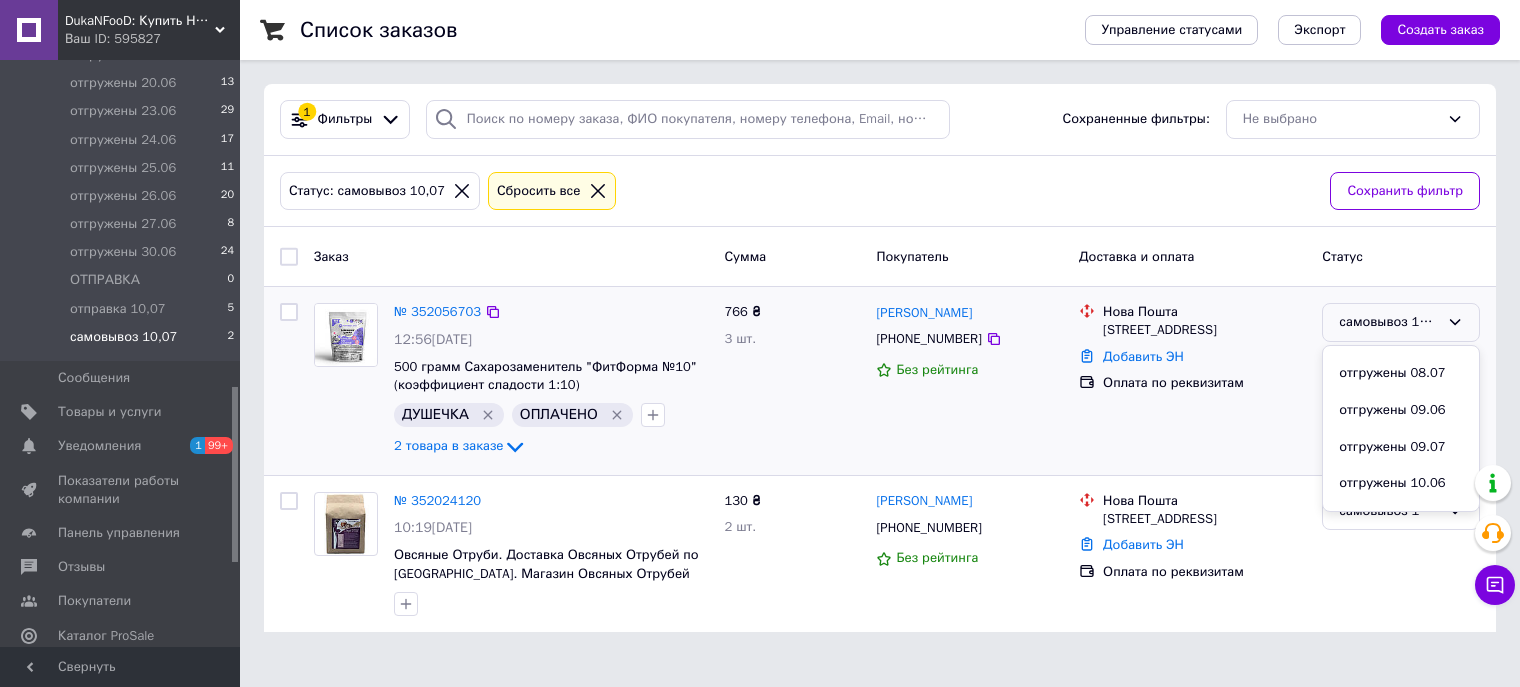 scroll, scrollTop: 900, scrollLeft: 0, axis: vertical 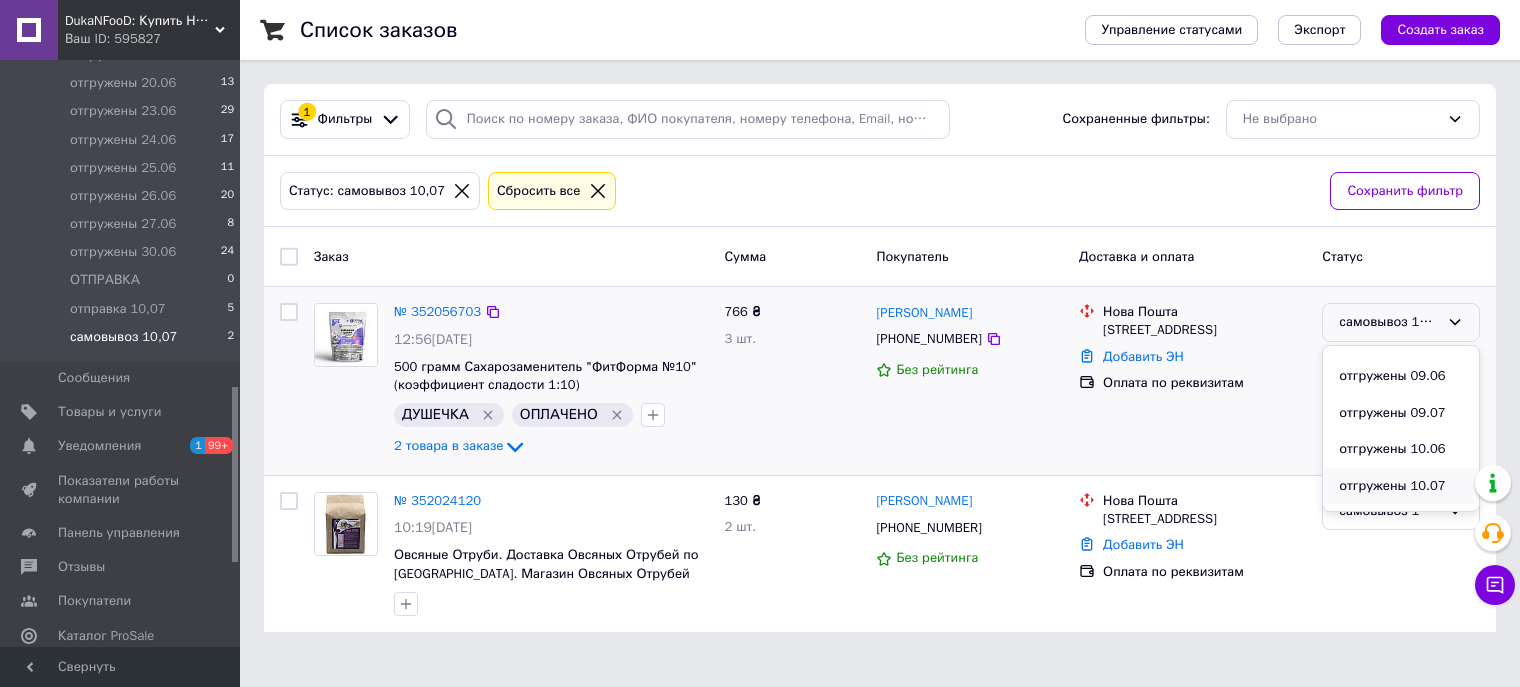 click on "отгружены 10.07" at bounding box center (1401, 486) 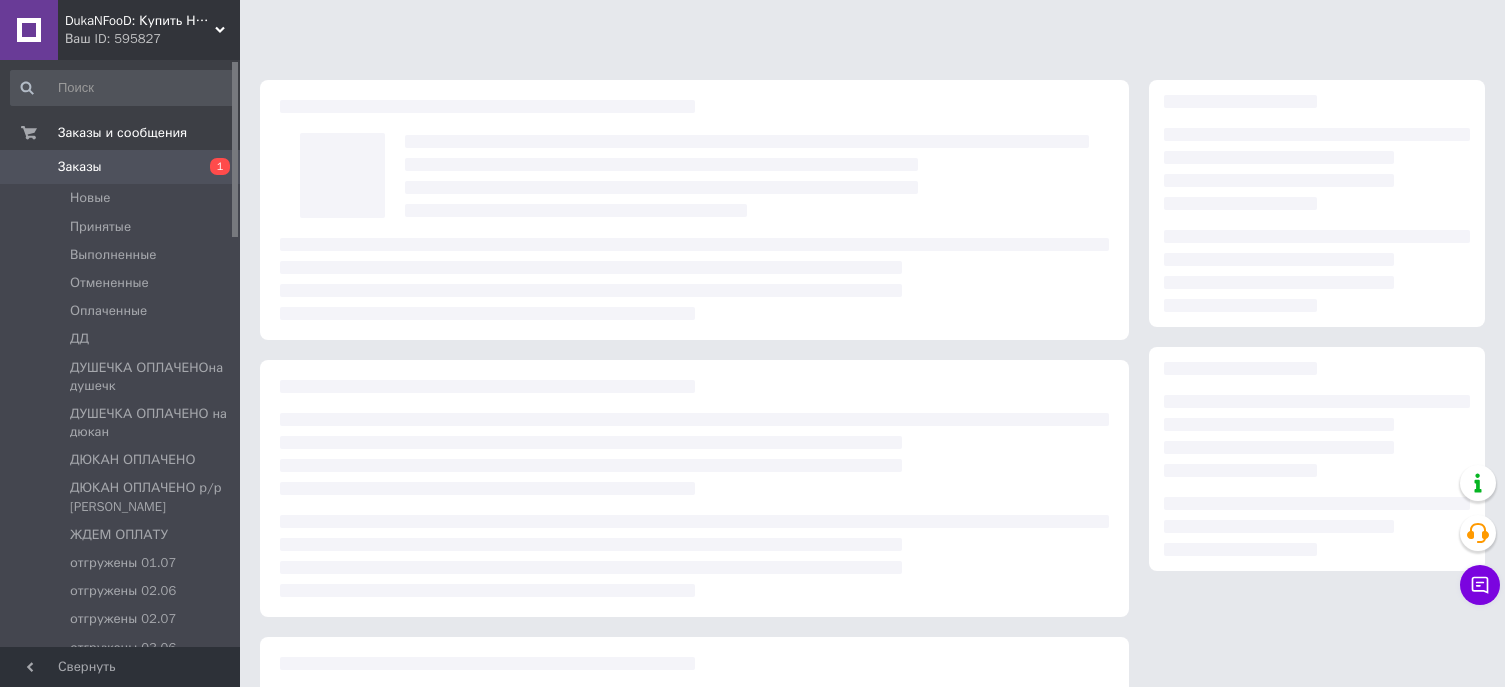 scroll, scrollTop: 0, scrollLeft: 0, axis: both 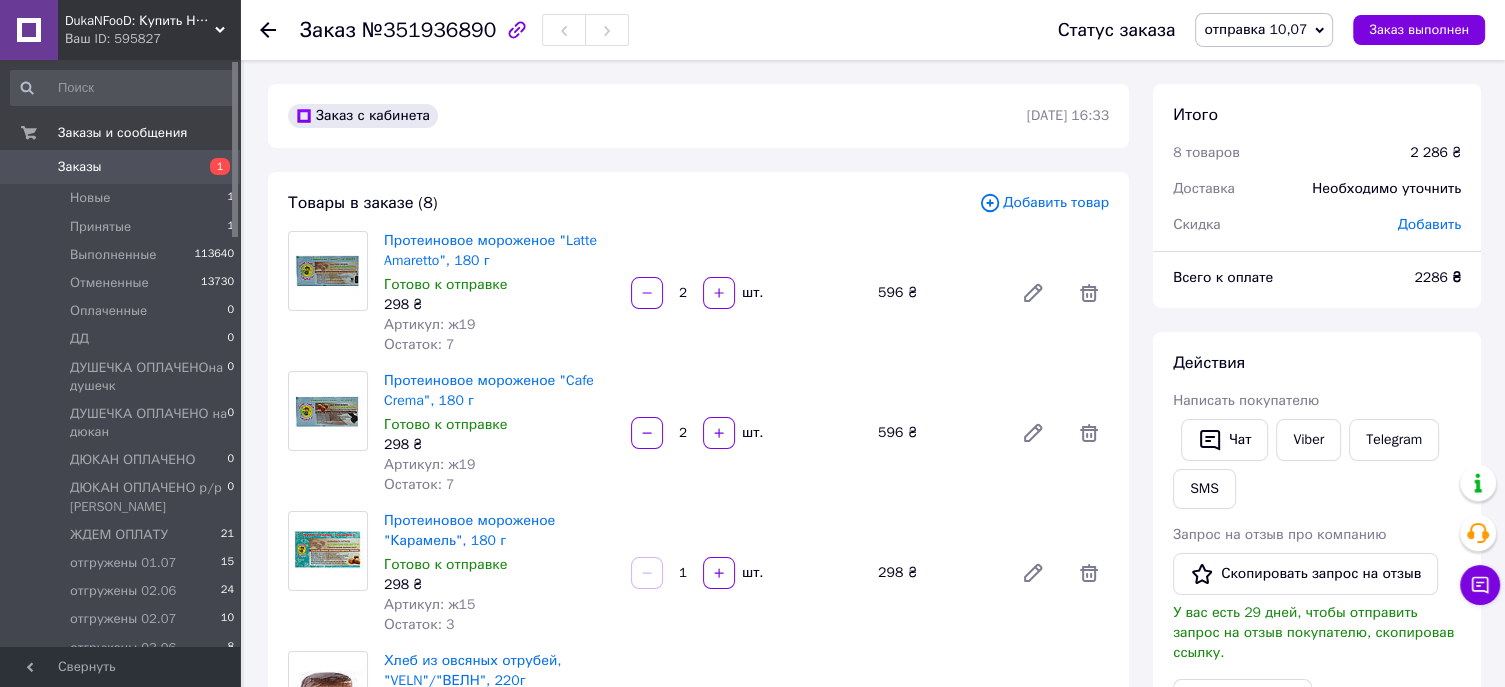click on "отправка 10,07" at bounding box center [1255, 29] 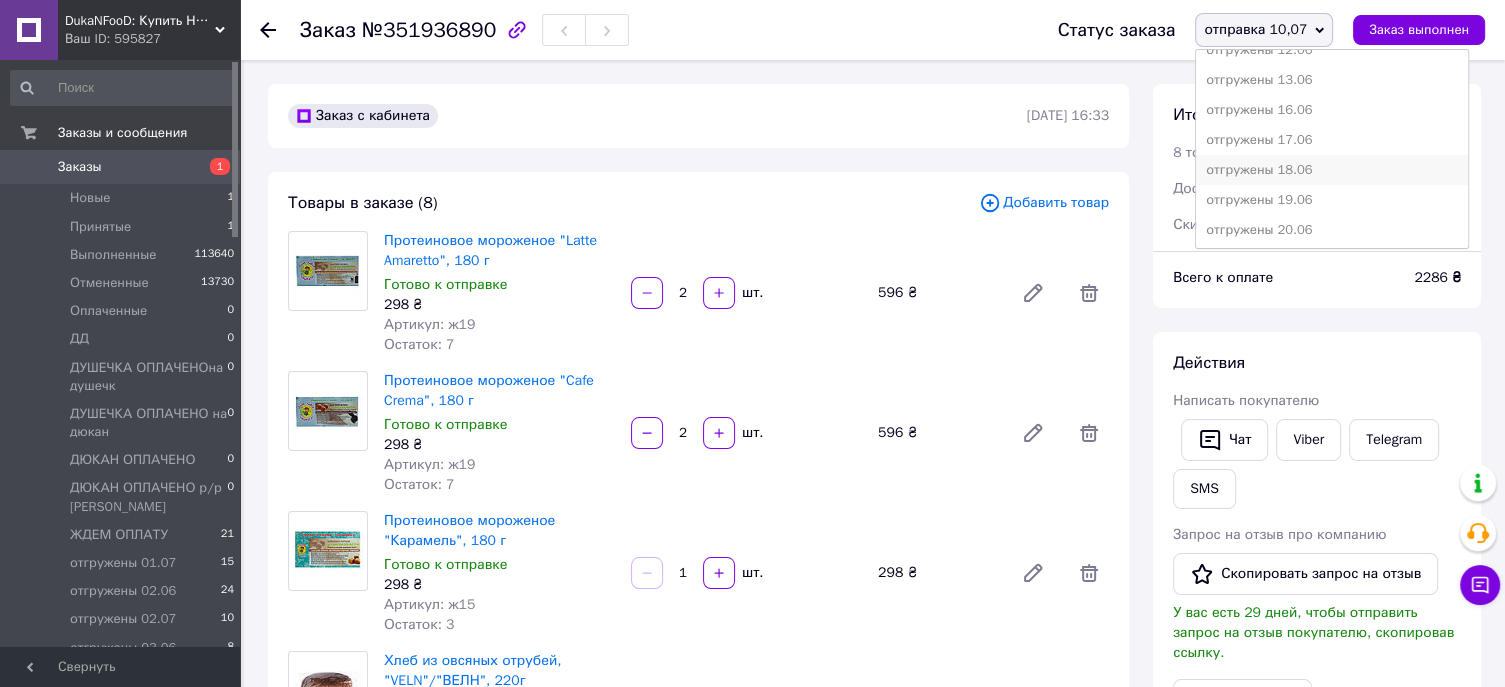 scroll, scrollTop: 700, scrollLeft: 0, axis: vertical 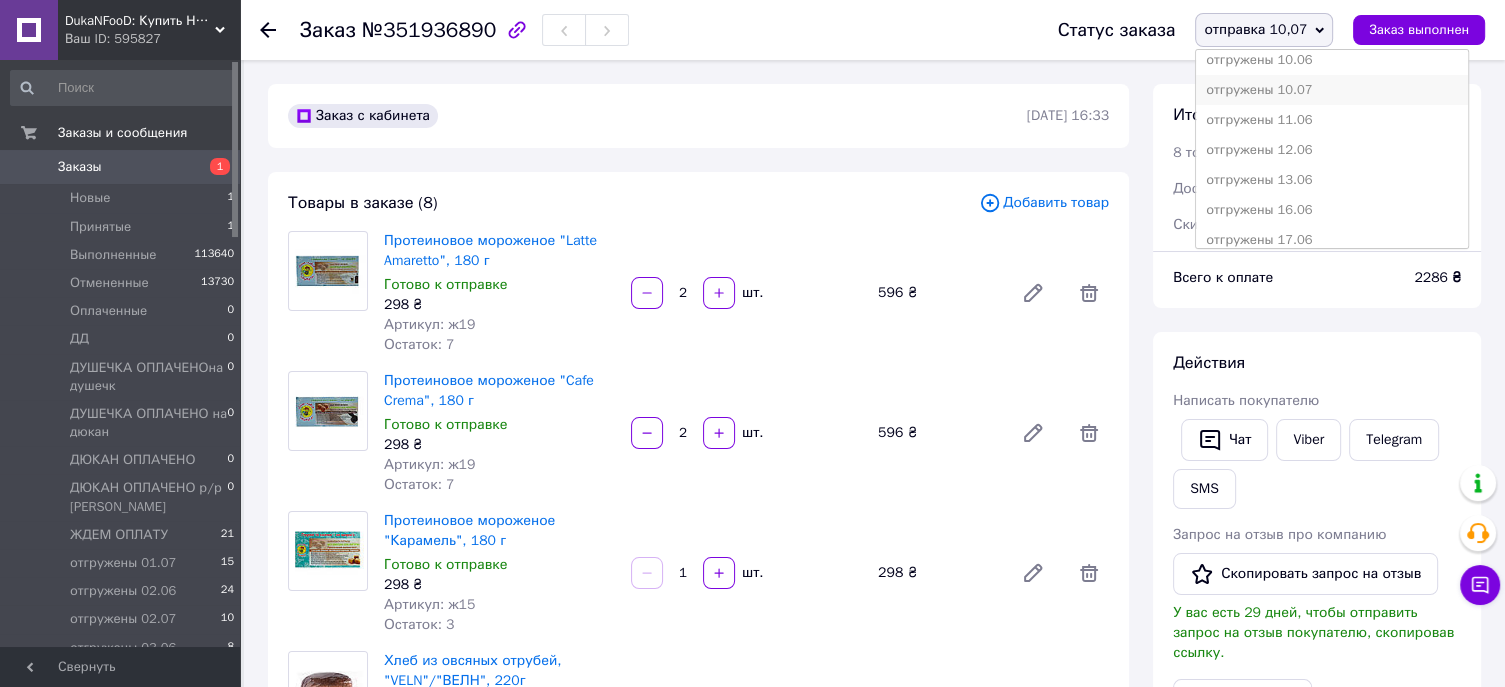 click on "отгружены 10.07" at bounding box center (1331, 90) 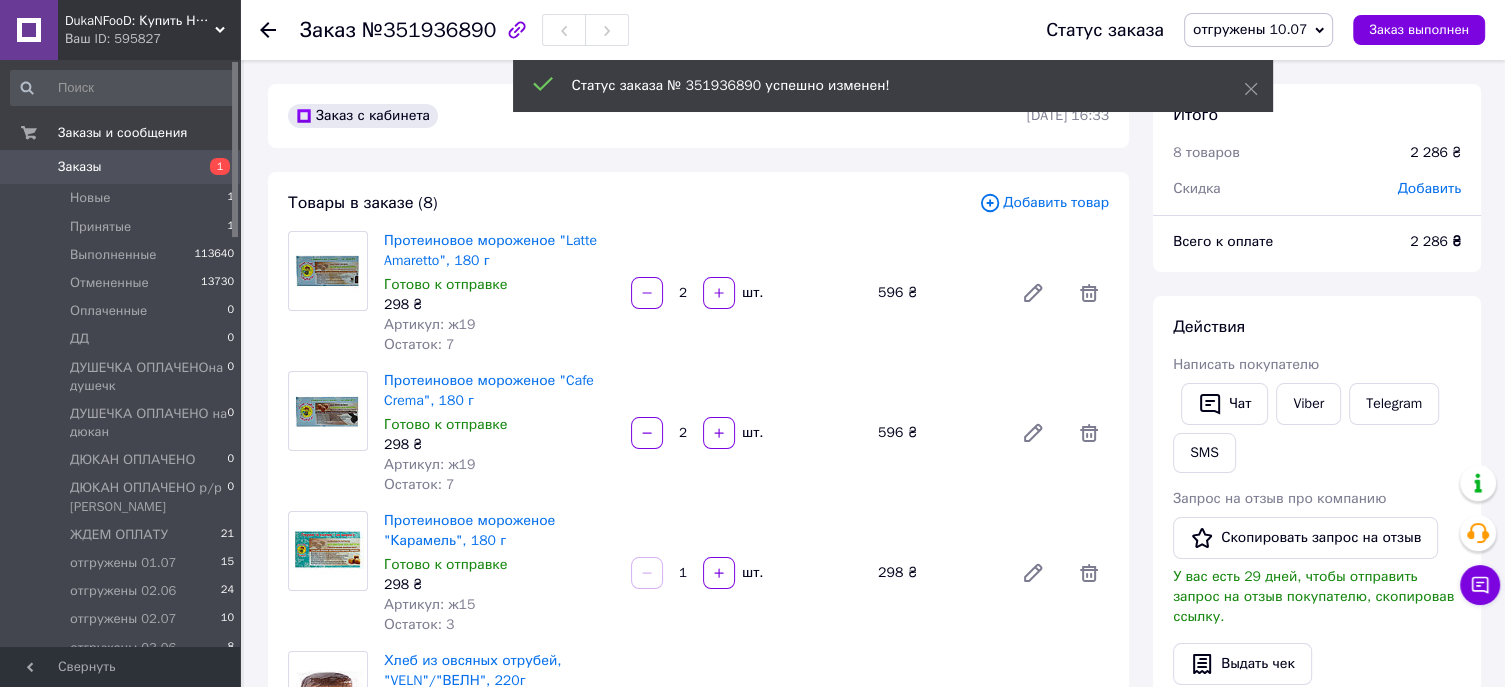 scroll, scrollTop: 15, scrollLeft: 0, axis: vertical 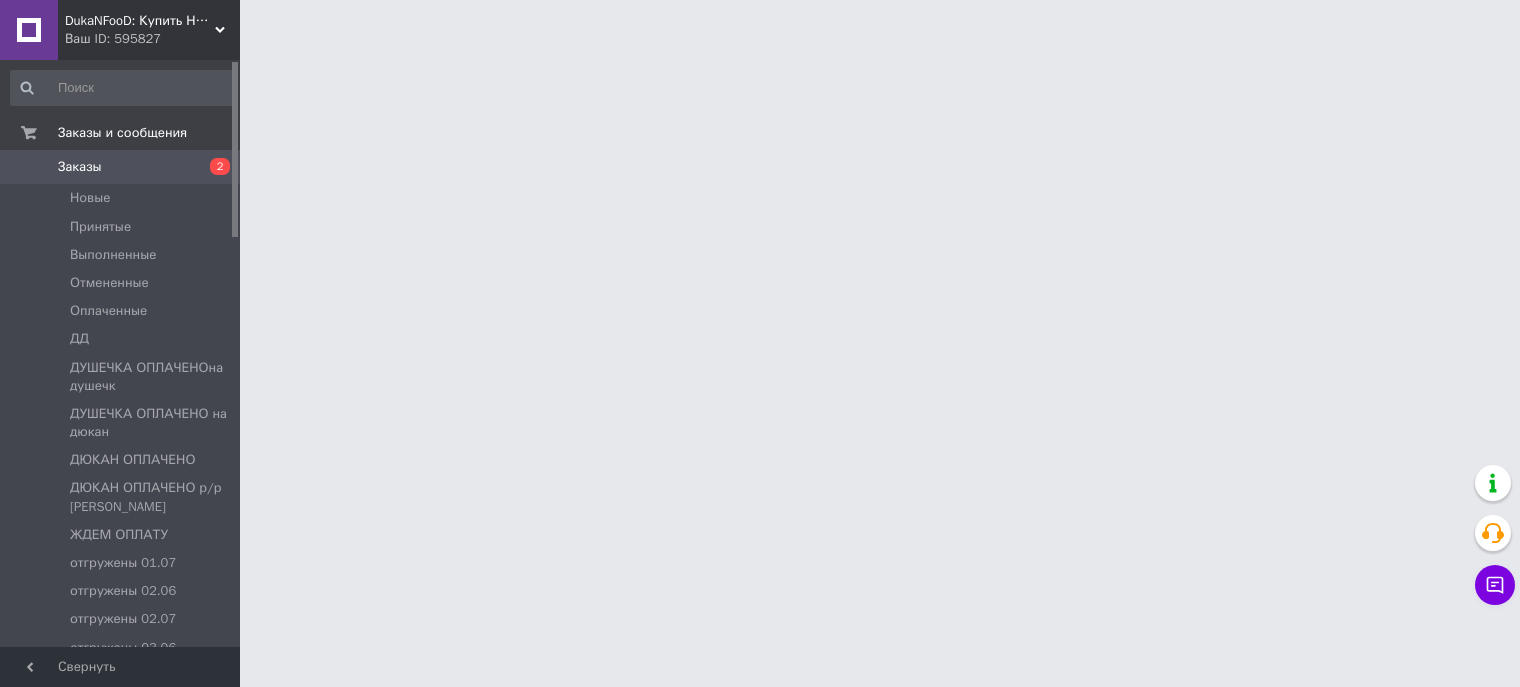 click on "Заказы" at bounding box center [121, 167] 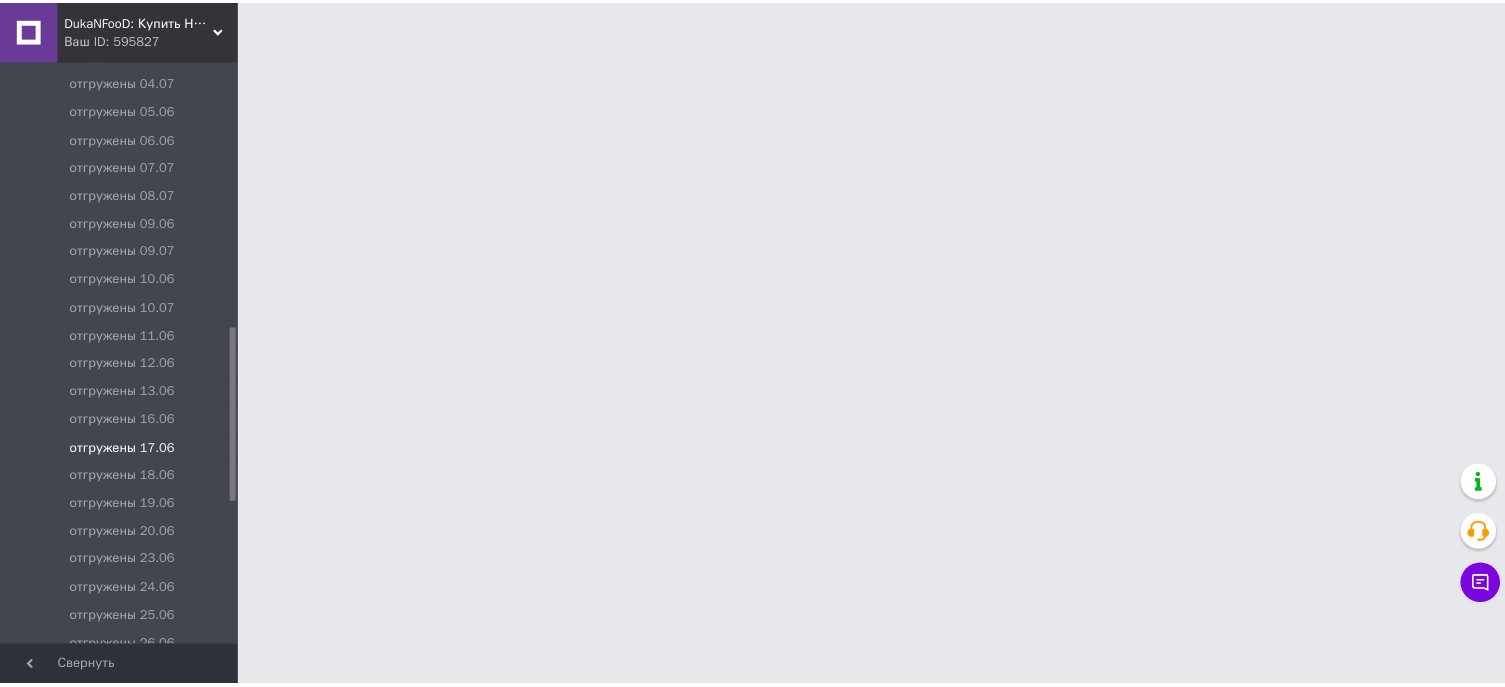 scroll, scrollTop: 900, scrollLeft: 0, axis: vertical 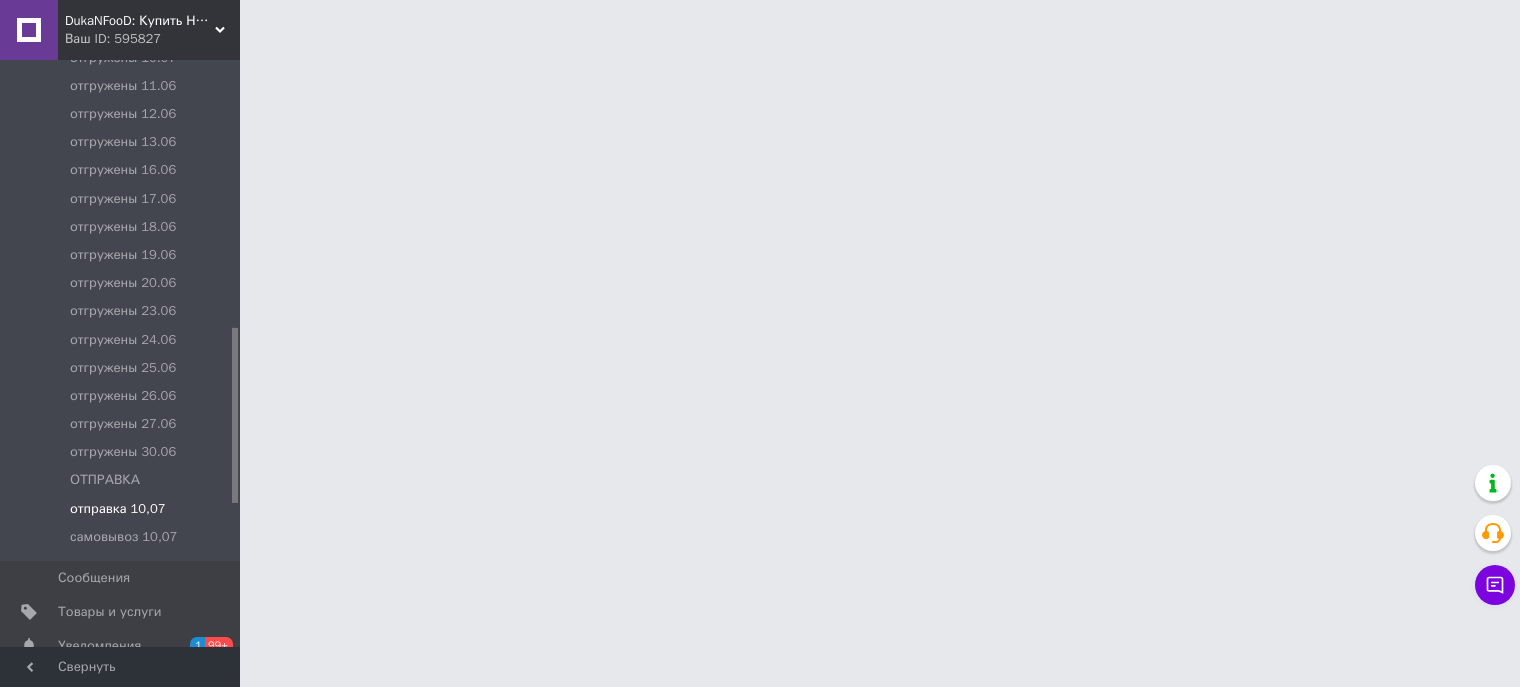 click on "отправка 10,07" at bounding box center [118, 509] 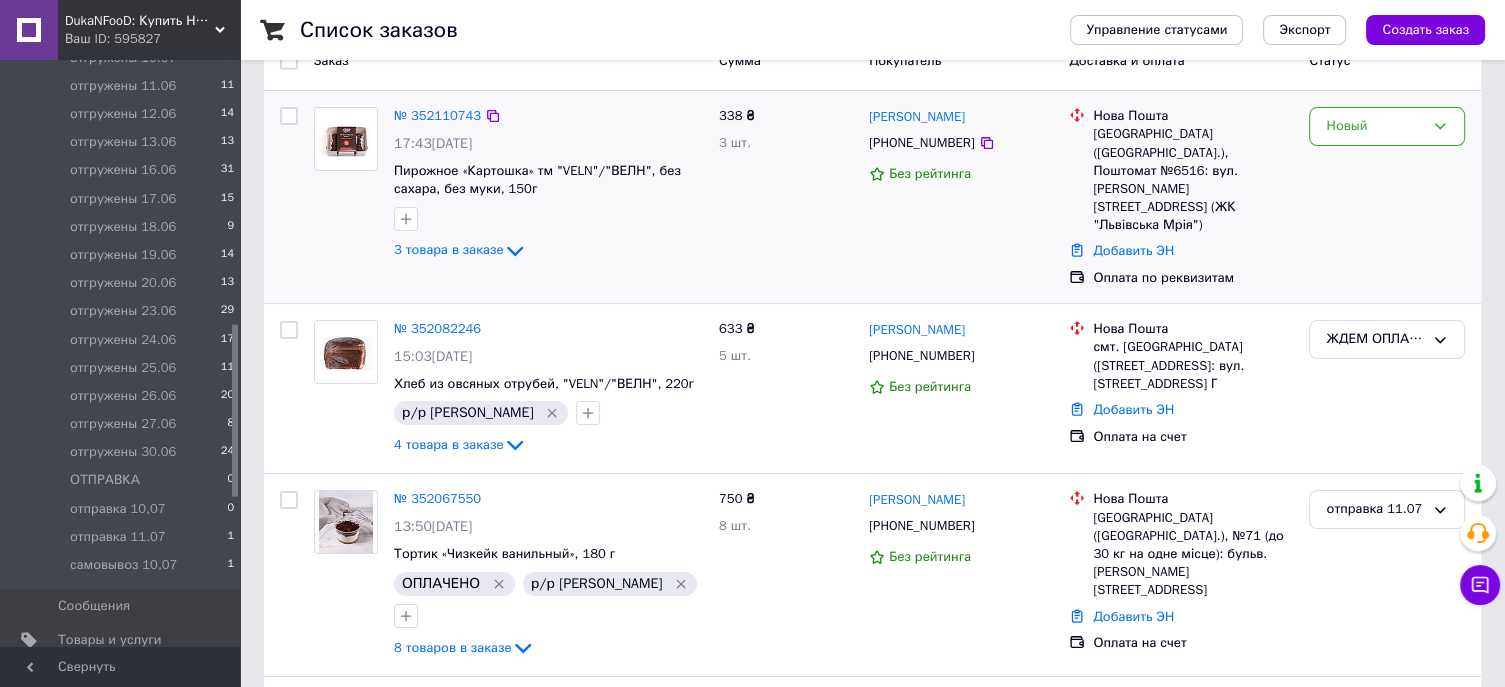 scroll, scrollTop: 200, scrollLeft: 0, axis: vertical 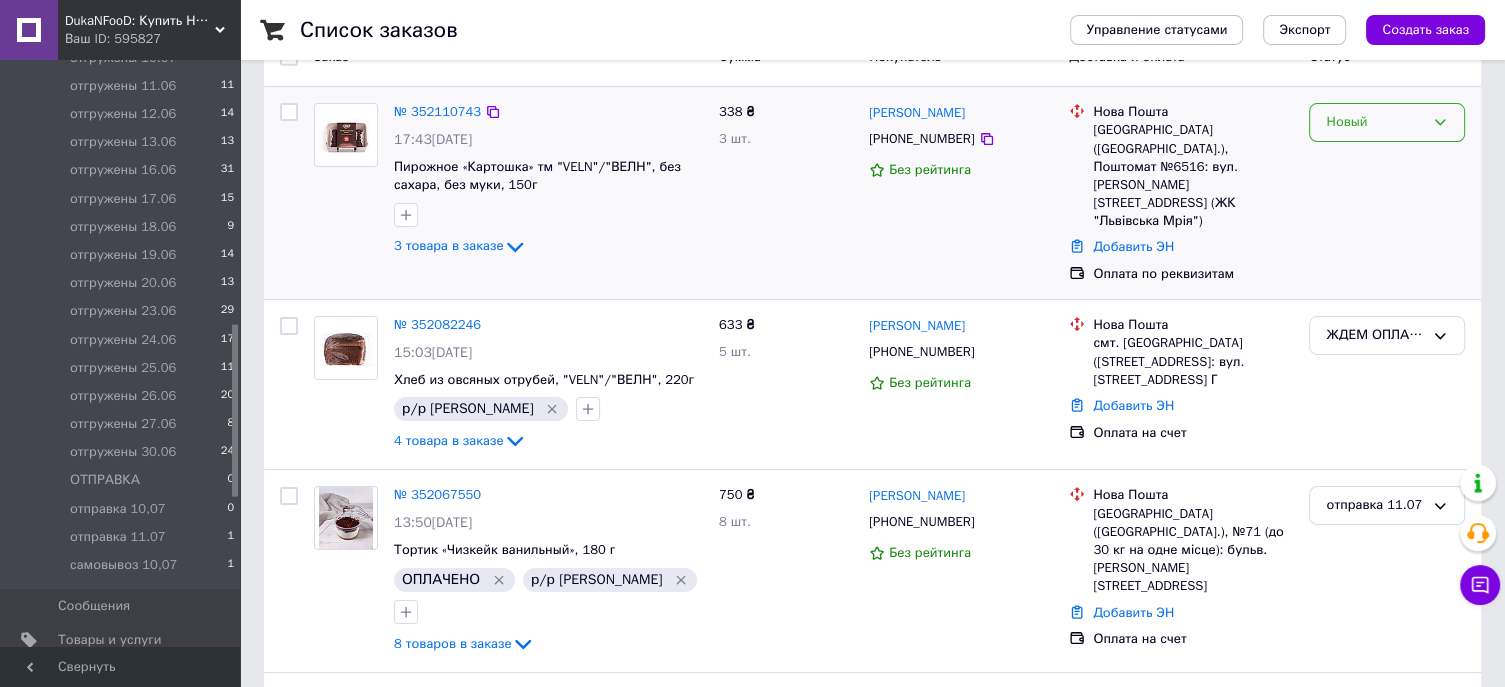 click 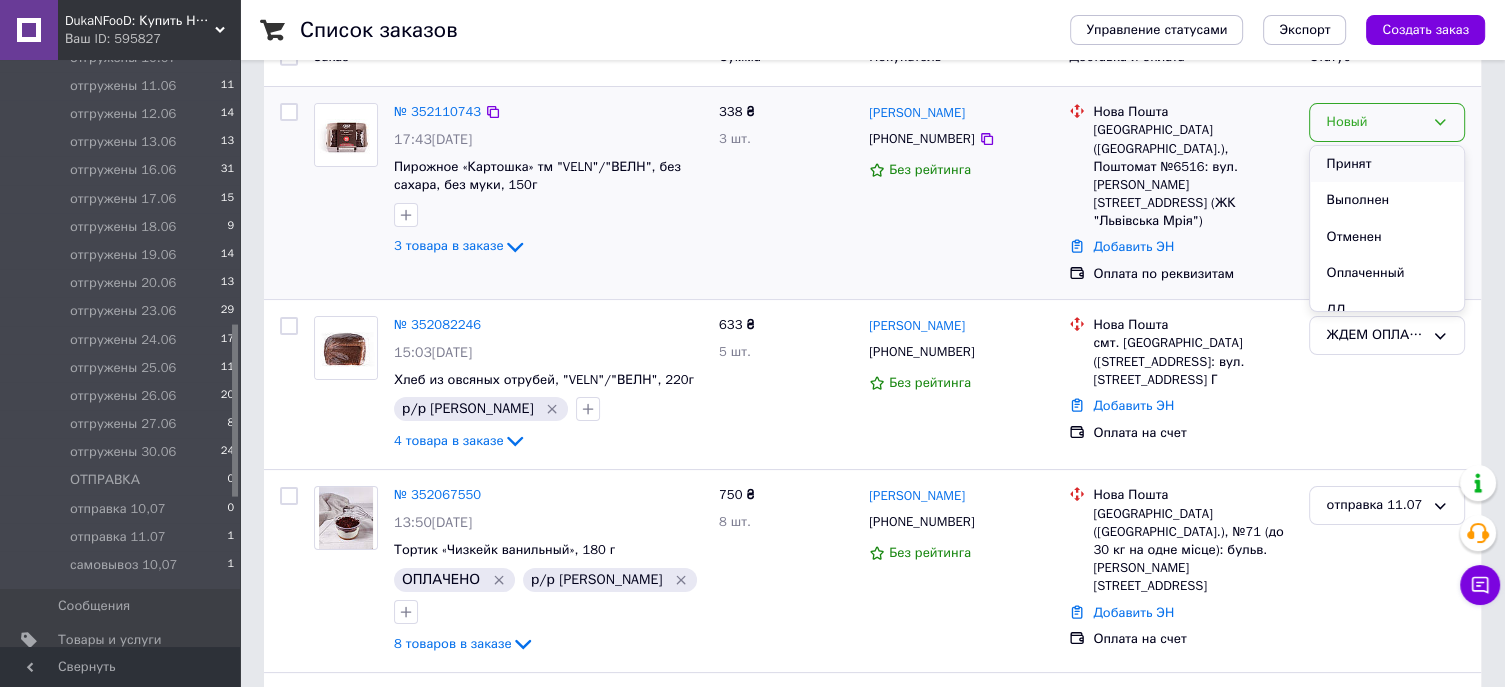 click on "Принят" at bounding box center [1387, 164] 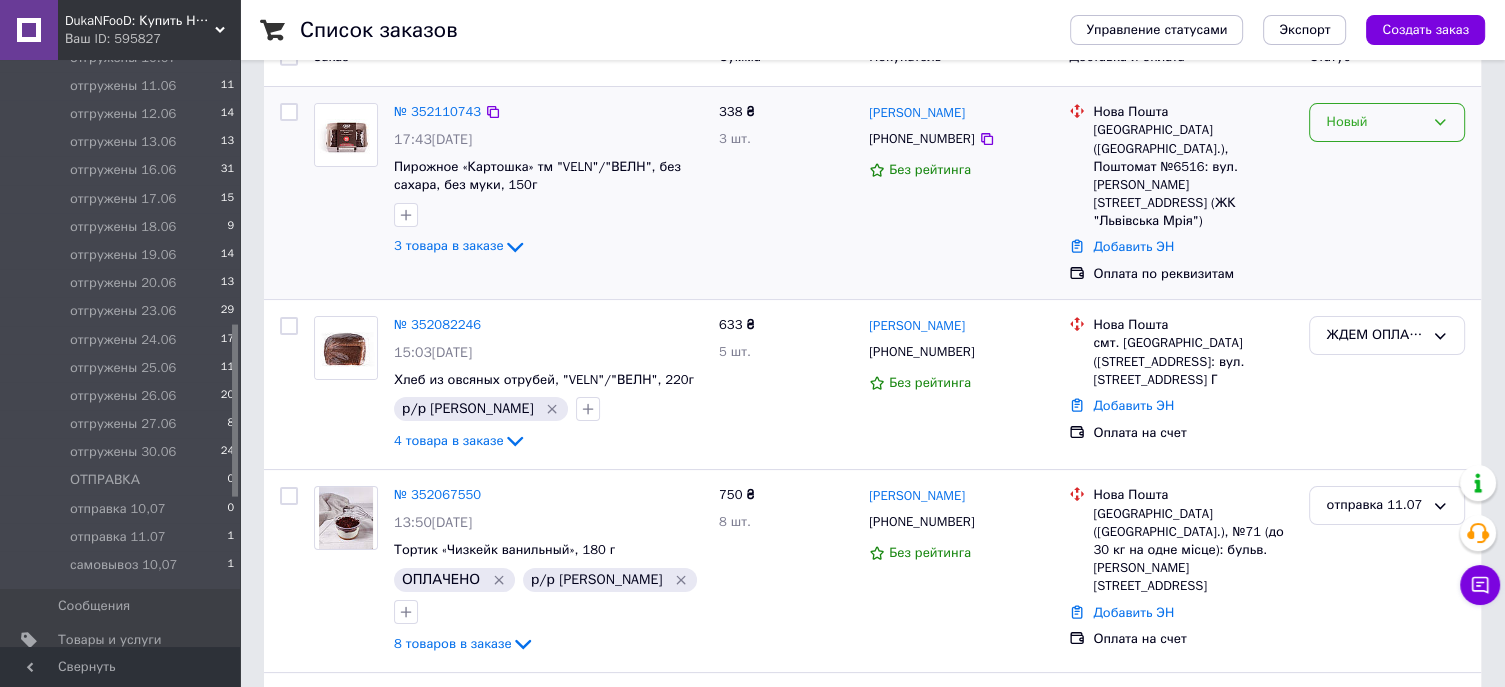 click on "Новый" at bounding box center [1387, 122] 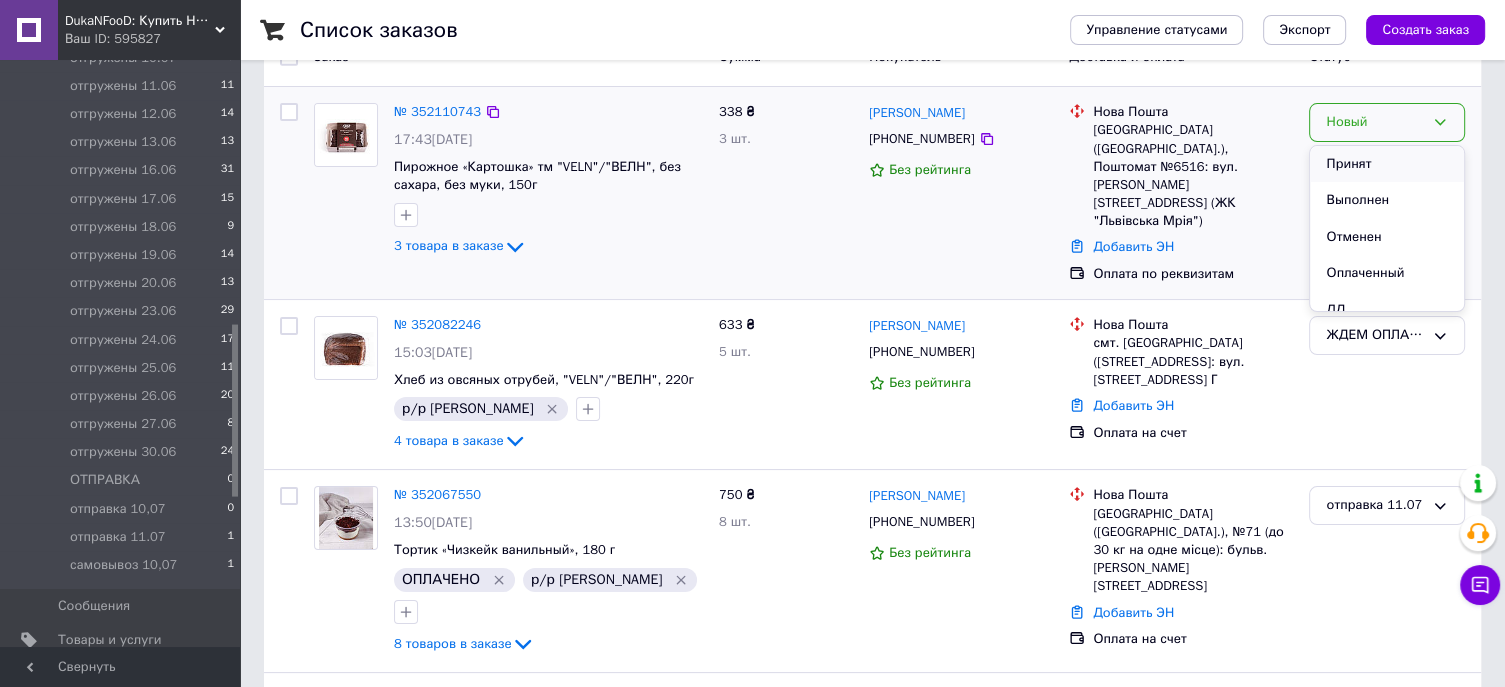 click on "Принят" at bounding box center (1387, 164) 